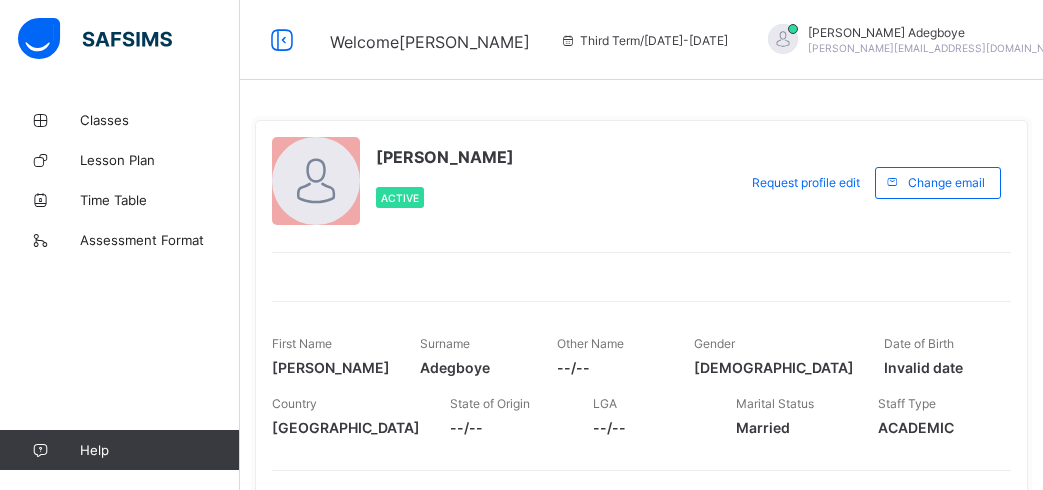 scroll, scrollTop: 0, scrollLeft: 0, axis: both 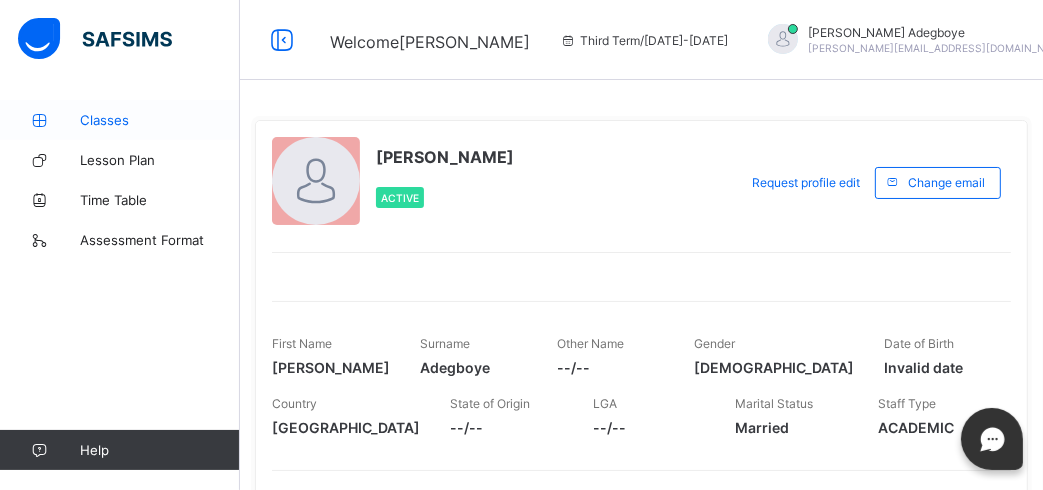 click on "Classes" at bounding box center [120, 120] 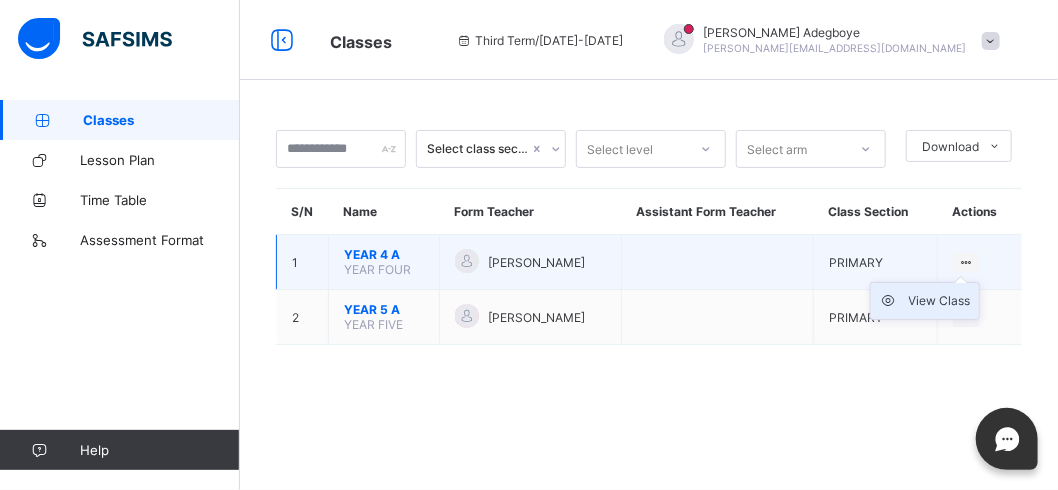 click on "View Class" at bounding box center [940, 301] 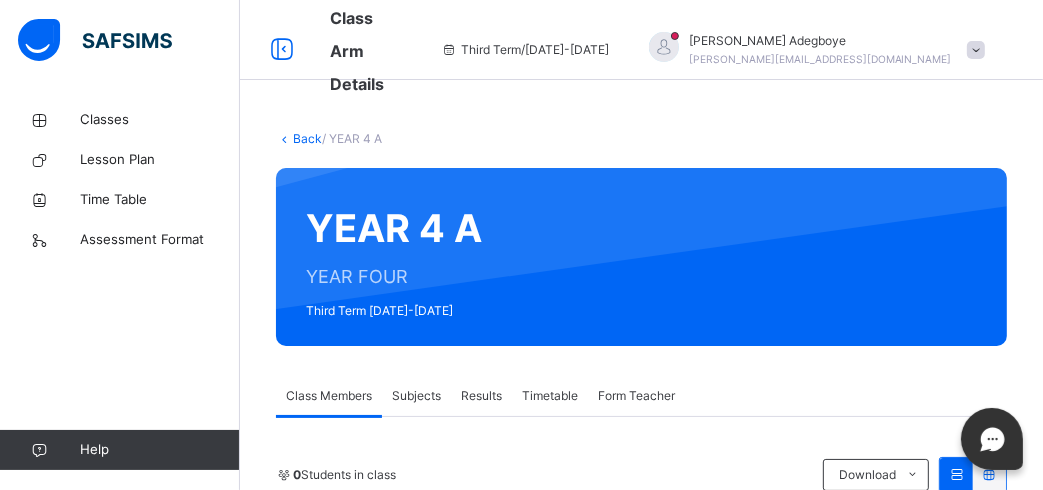 click on "Subjects" at bounding box center (416, 396) 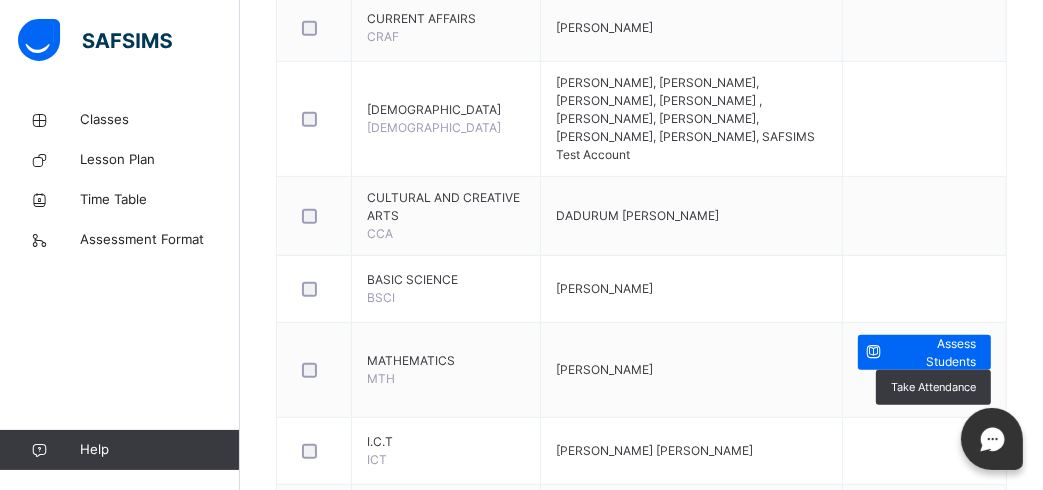 scroll, scrollTop: 646, scrollLeft: 0, axis: vertical 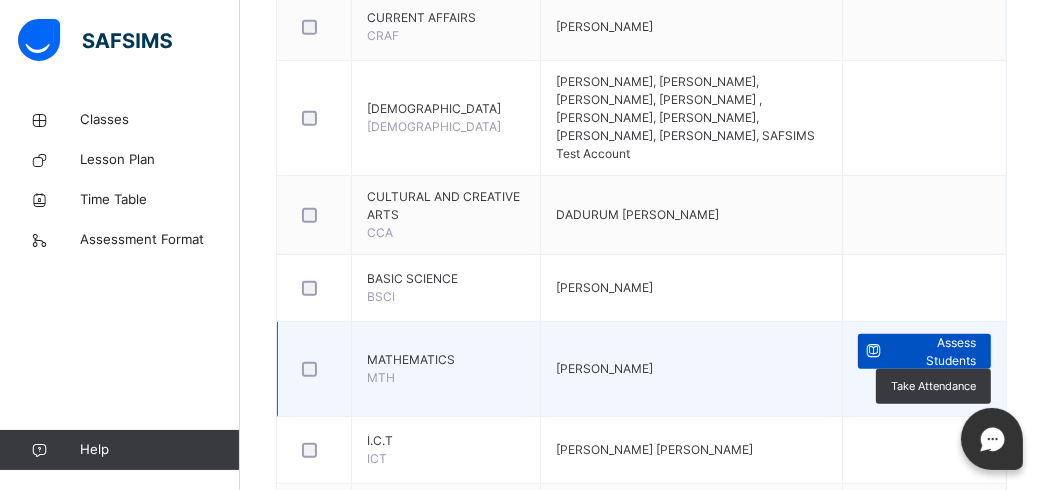 click on "Assess Students" at bounding box center [933, 352] 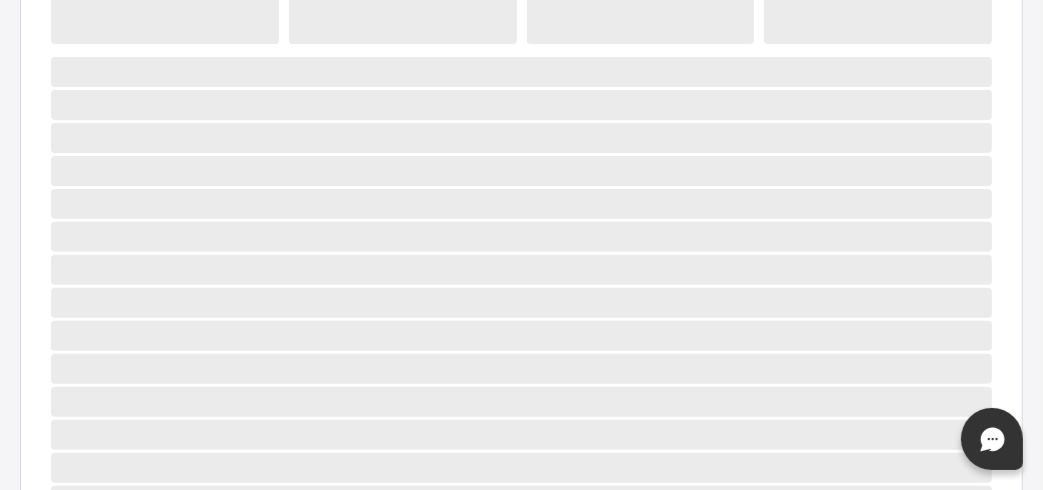 scroll, scrollTop: 480, scrollLeft: 0, axis: vertical 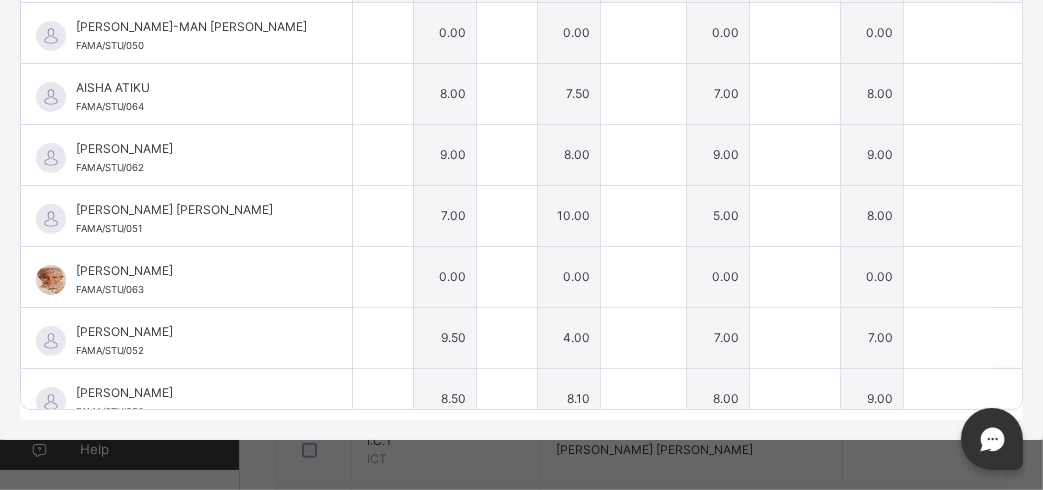 type on "*" 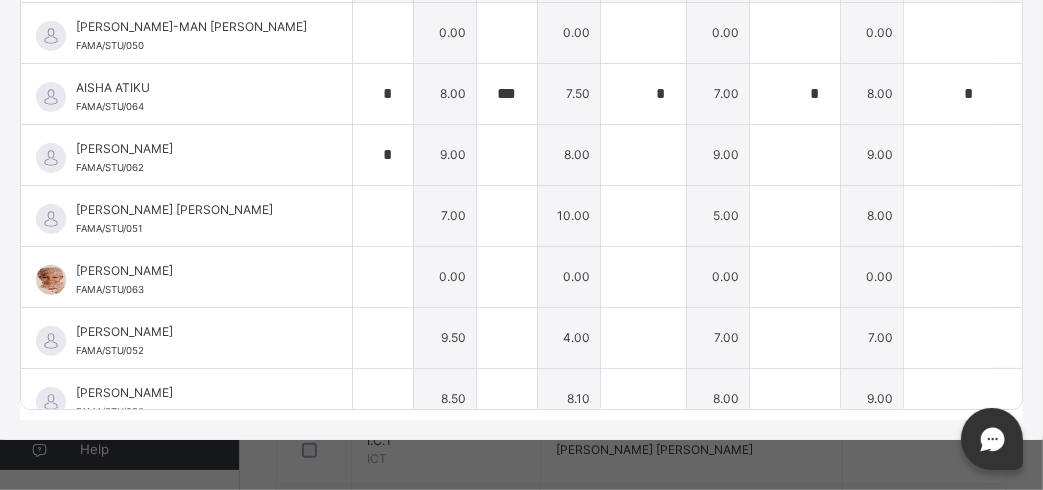 type on "*" 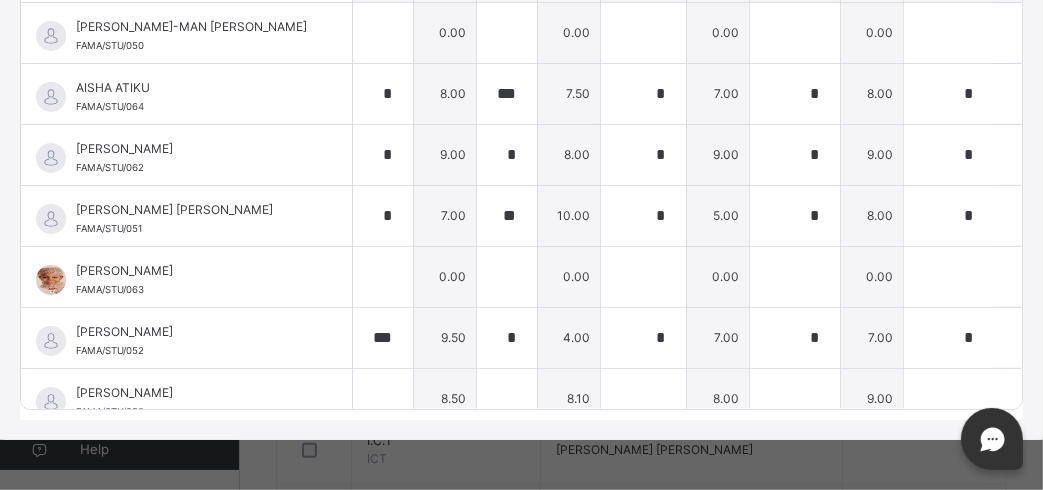 type on "**" 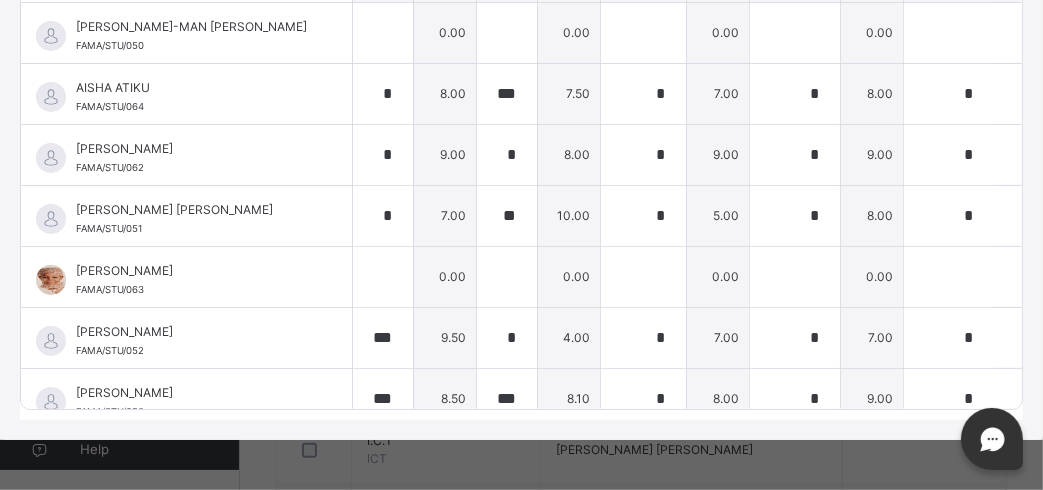 type on "*" 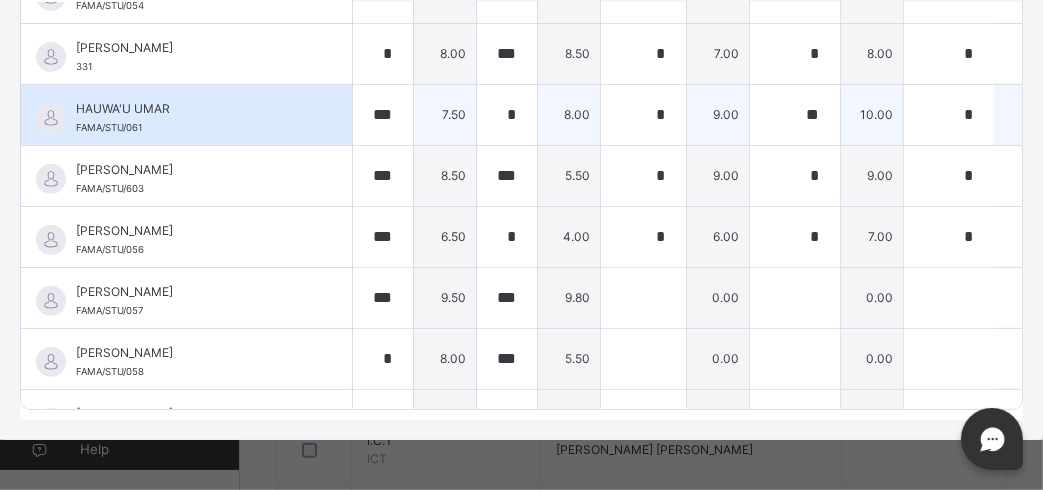 scroll, scrollTop: 520, scrollLeft: 0, axis: vertical 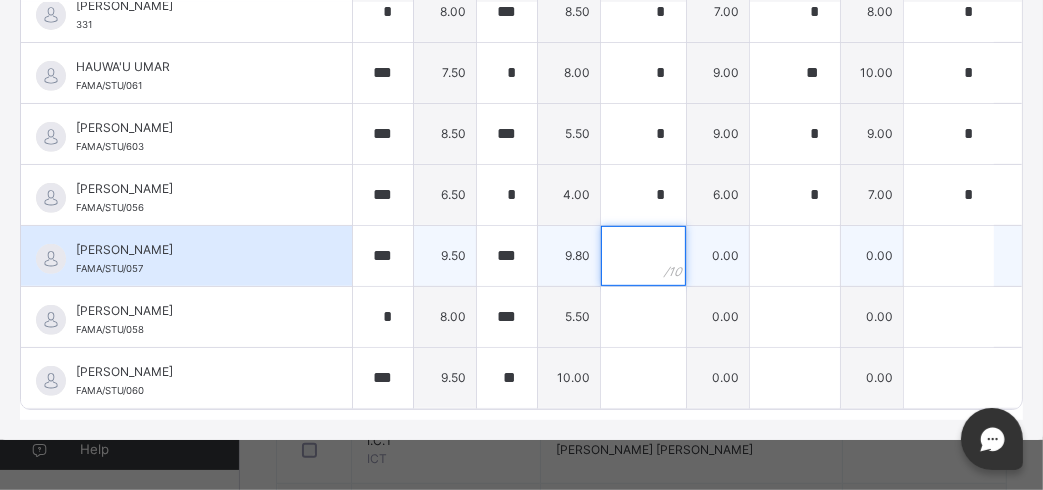 click at bounding box center [643, 256] 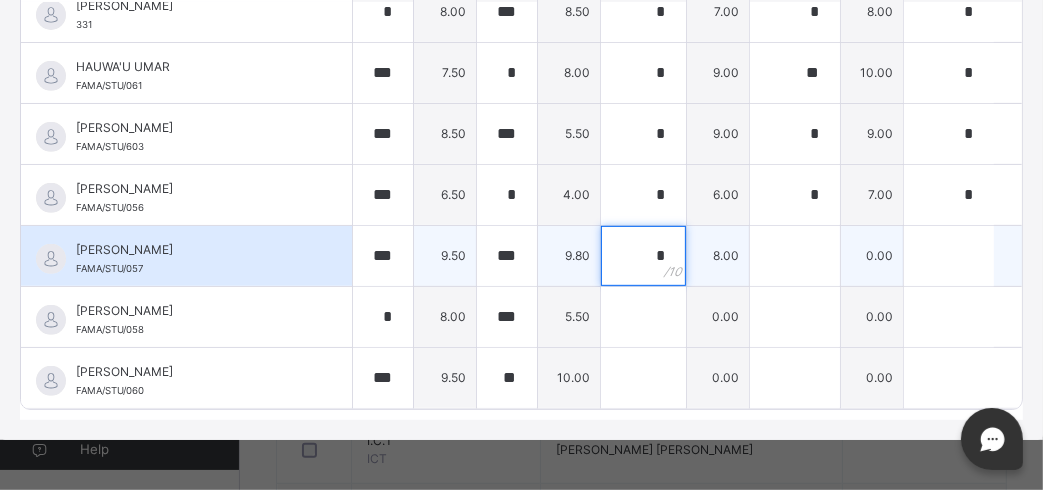 type on "*" 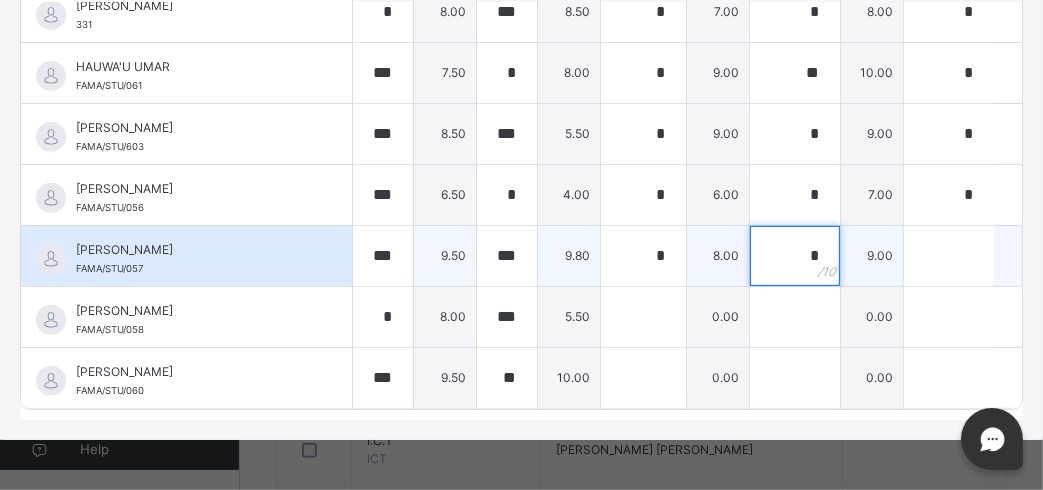 type on "*" 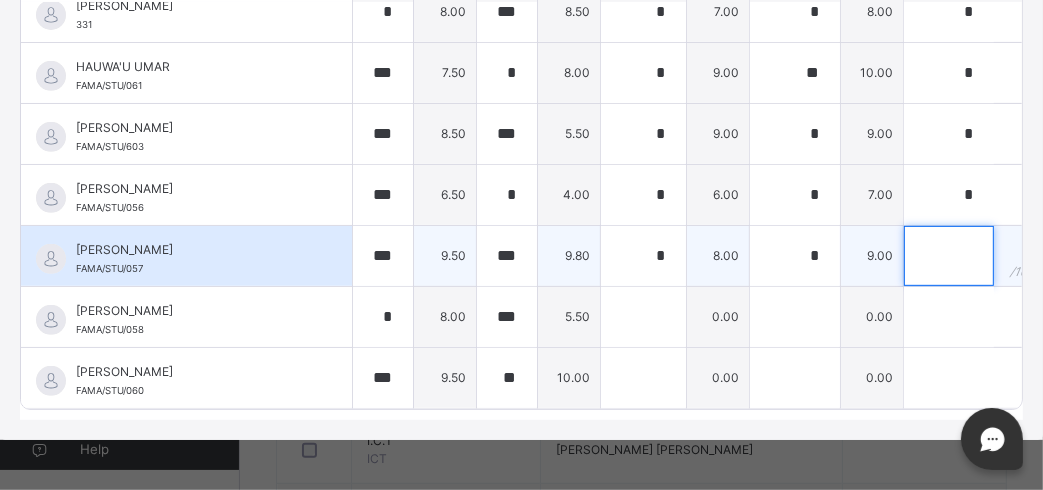 type on "*" 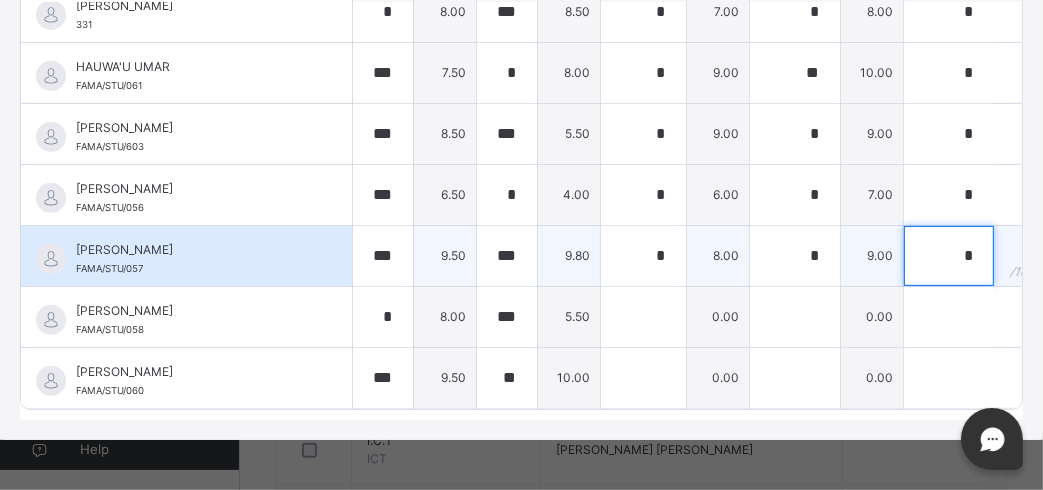 type on "*" 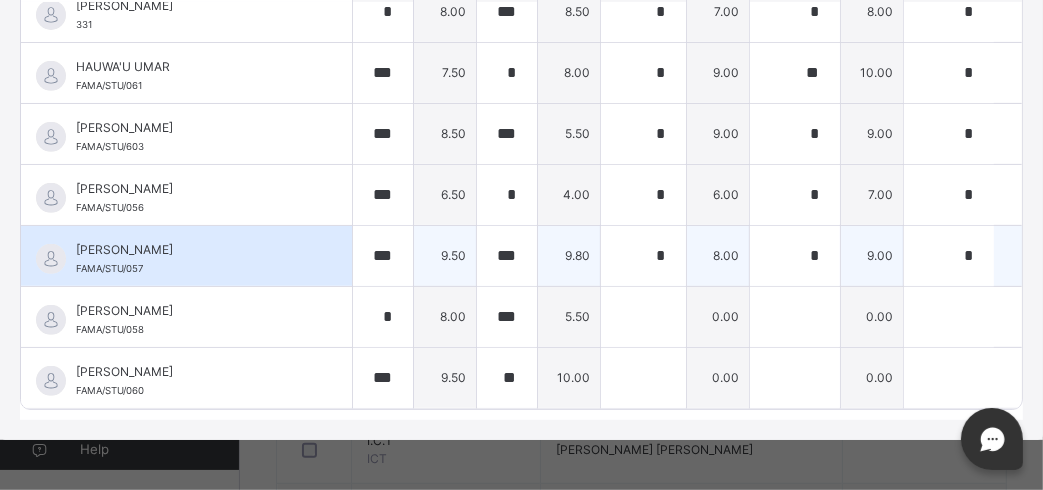 scroll, scrollTop: 520, scrollLeft: 352, axis: both 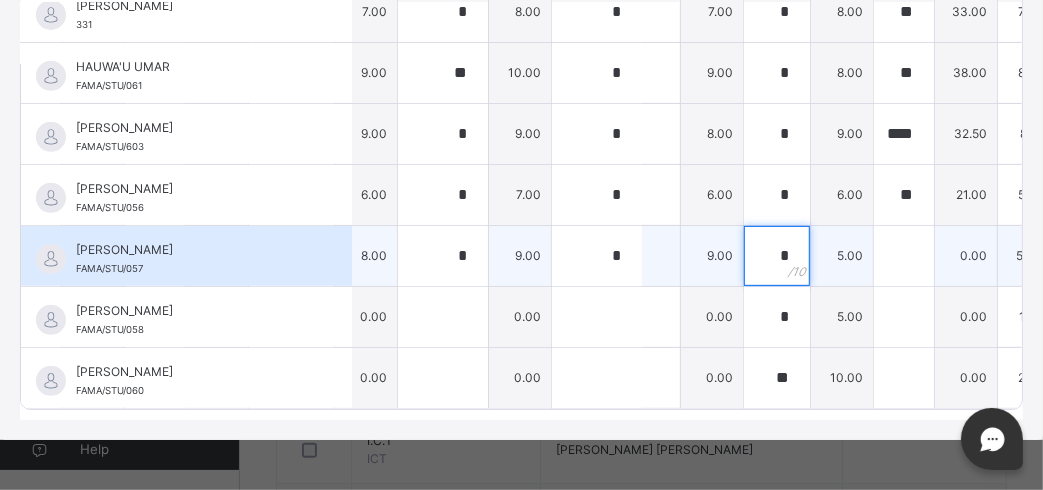 type on "*" 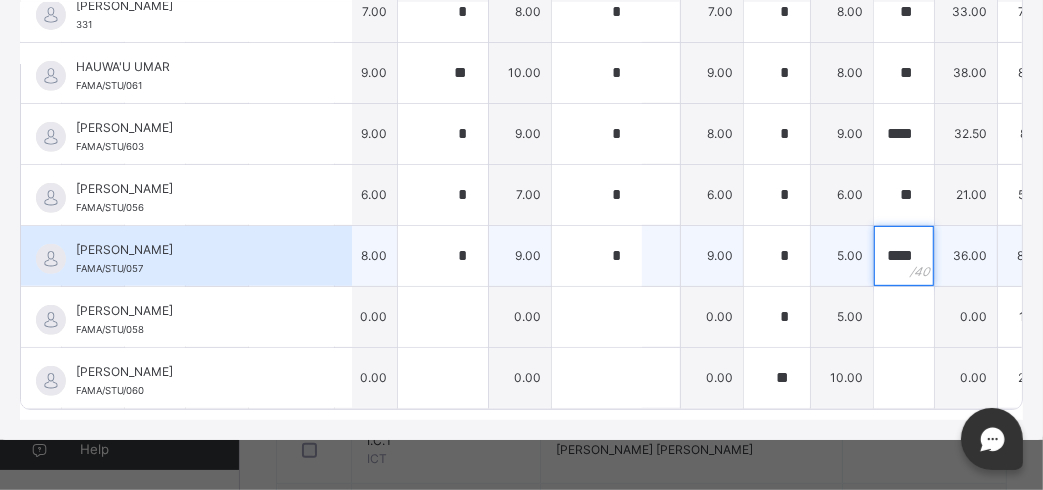 scroll, scrollTop: 0, scrollLeft: 2, axis: horizontal 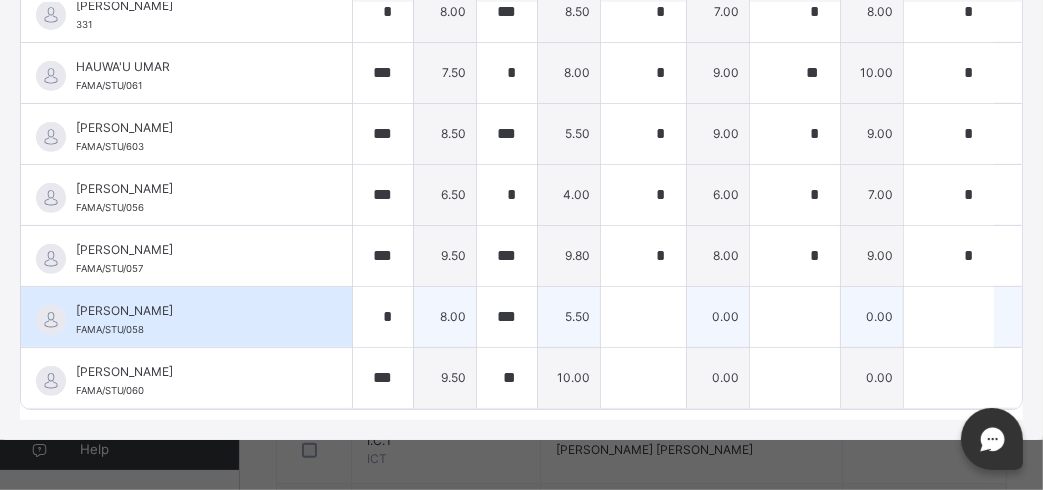 type on "****" 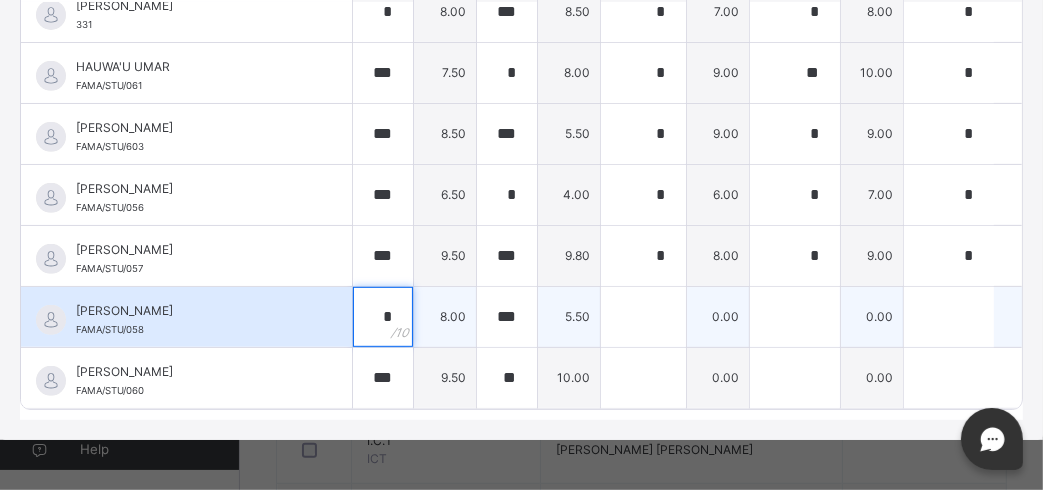 click on "*" at bounding box center (383, 317) 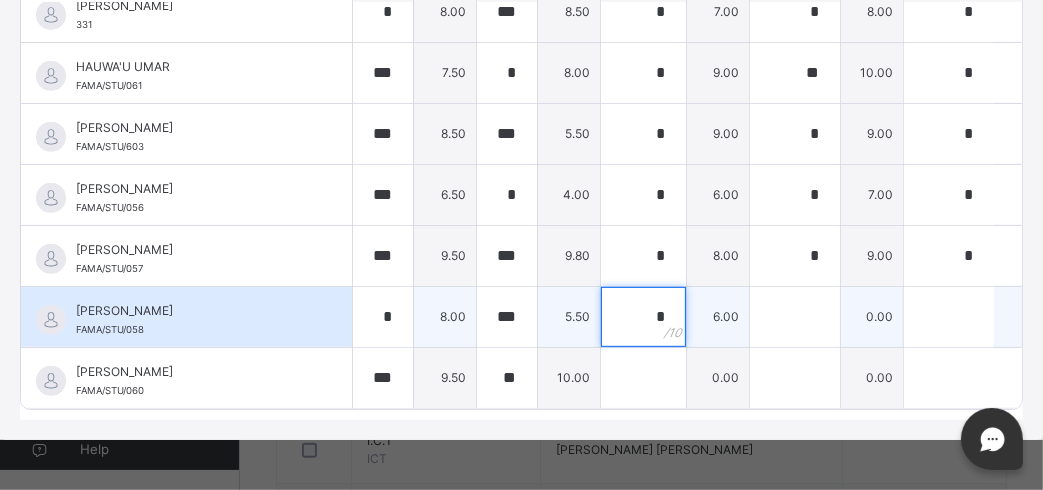 type on "*" 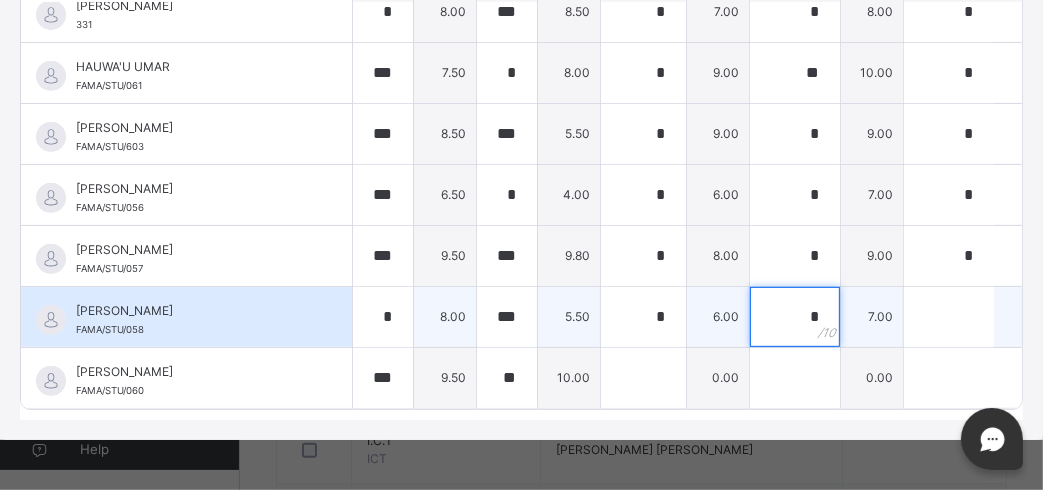 type on "*" 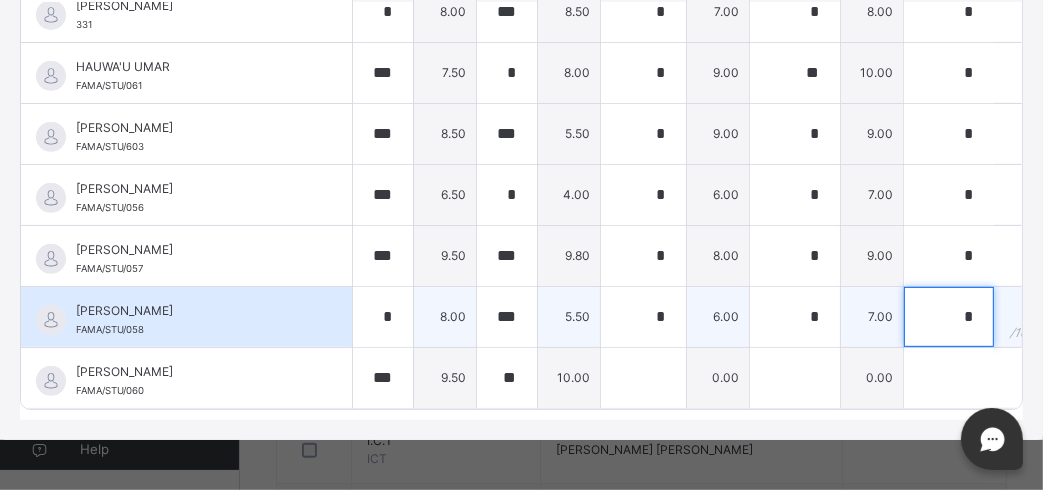 type on "*" 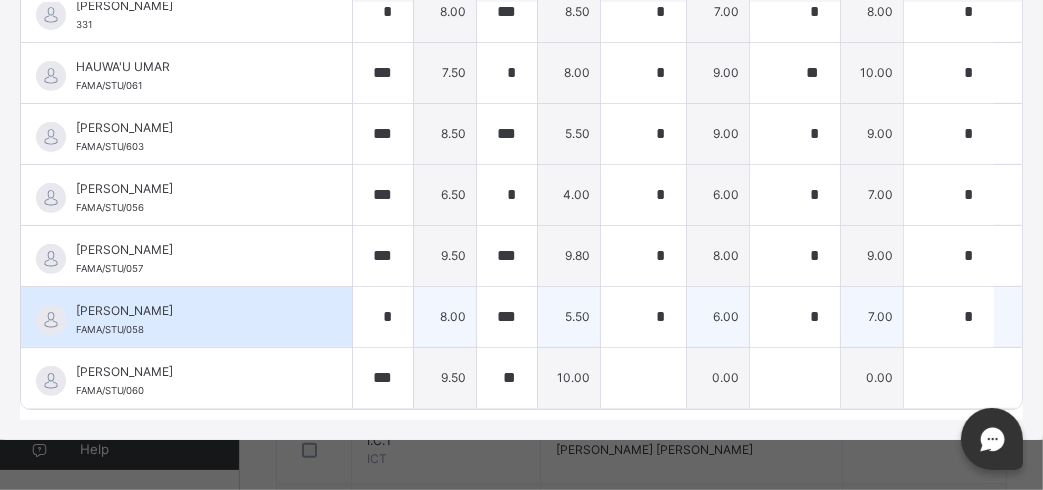 scroll, scrollTop: 520, scrollLeft: 352, axis: both 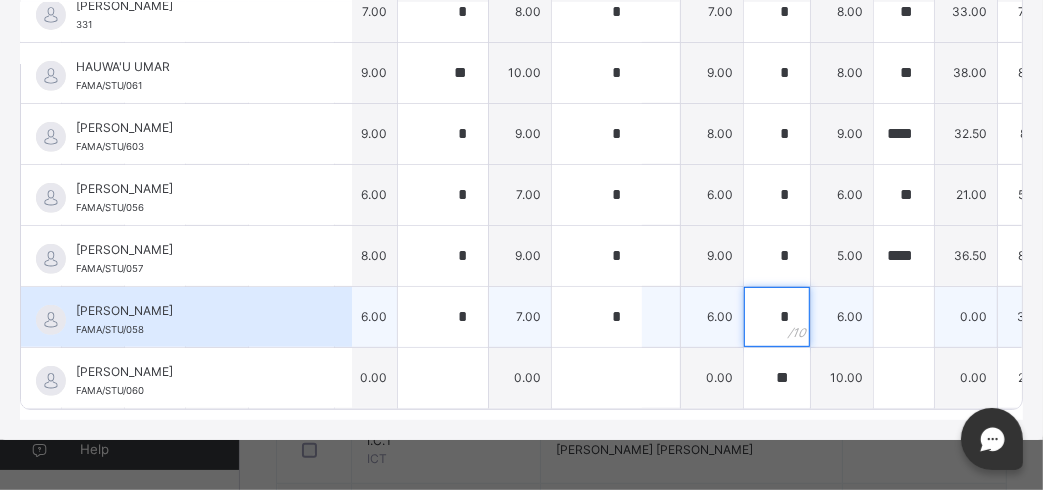 type on "*" 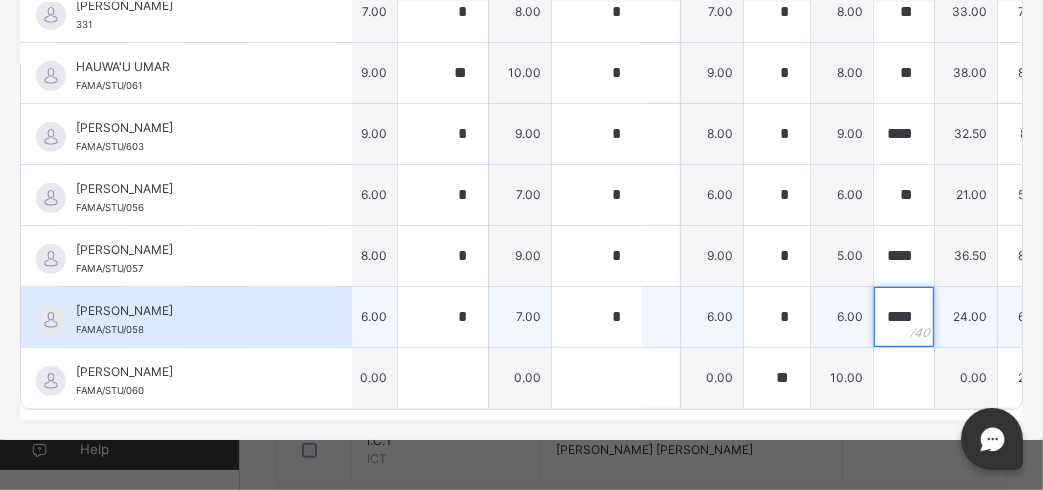 scroll, scrollTop: 0, scrollLeft: 2, axis: horizontal 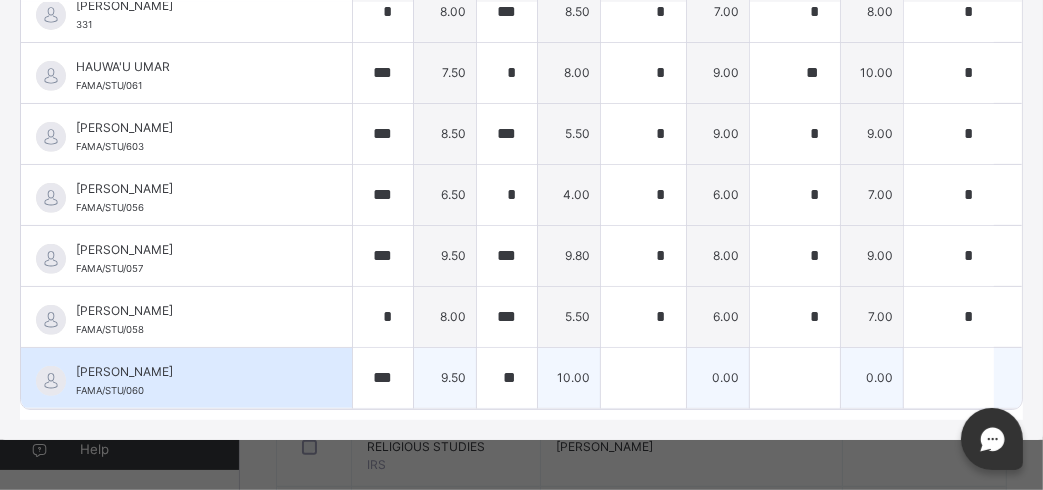 type on "****" 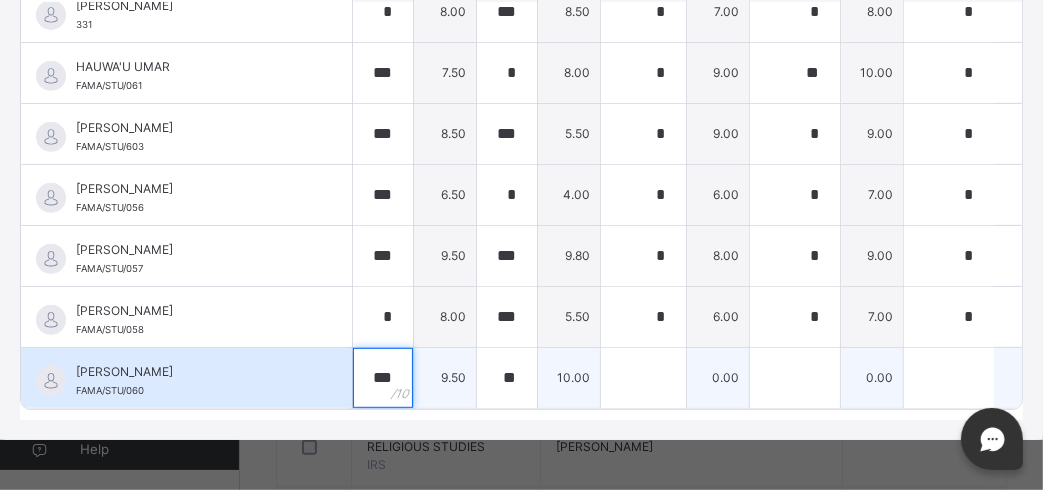 click on "***" at bounding box center (383, 378) 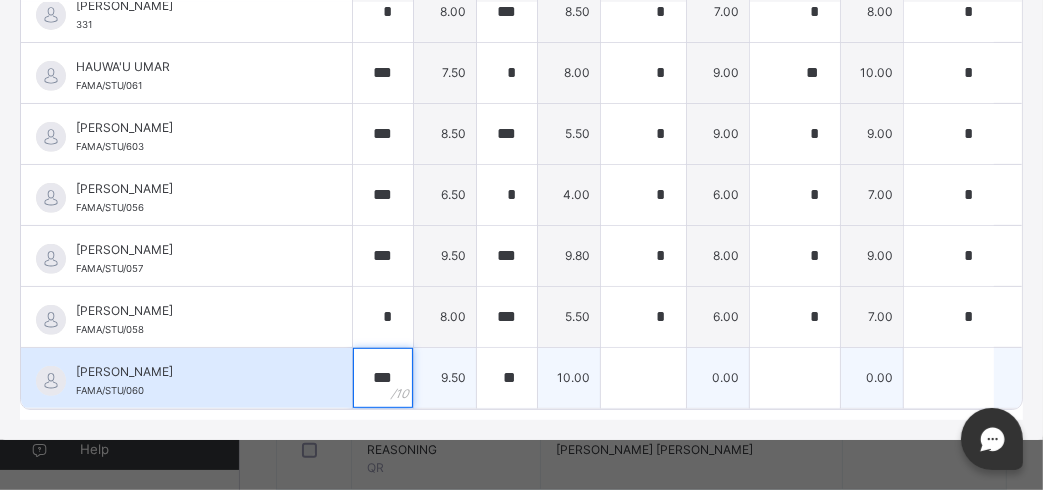 scroll, scrollTop: 936, scrollLeft: 0, axis: vertical 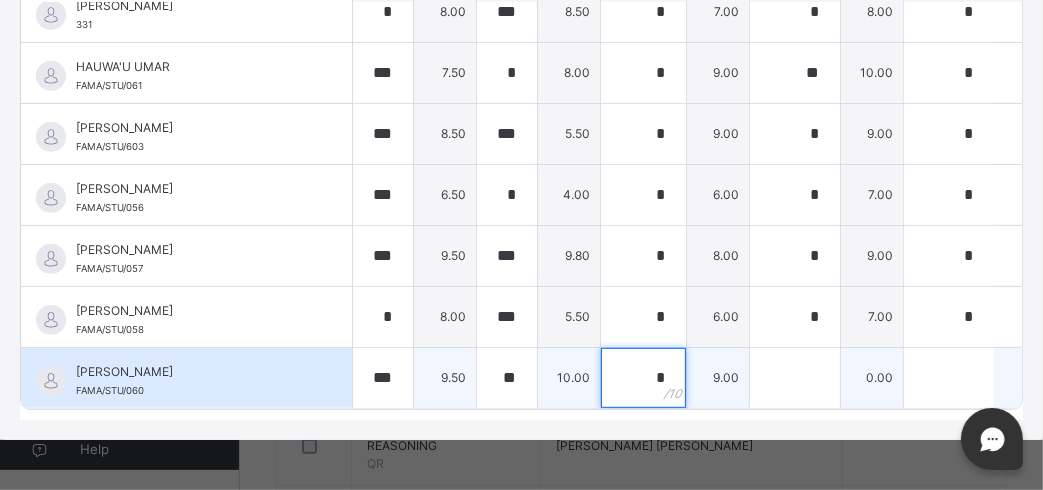 type on "*" 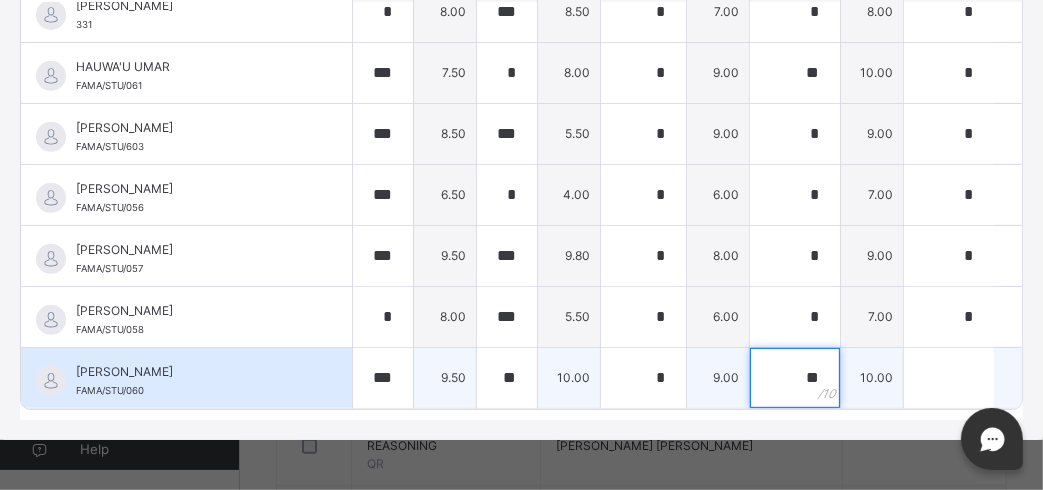 type on "**" 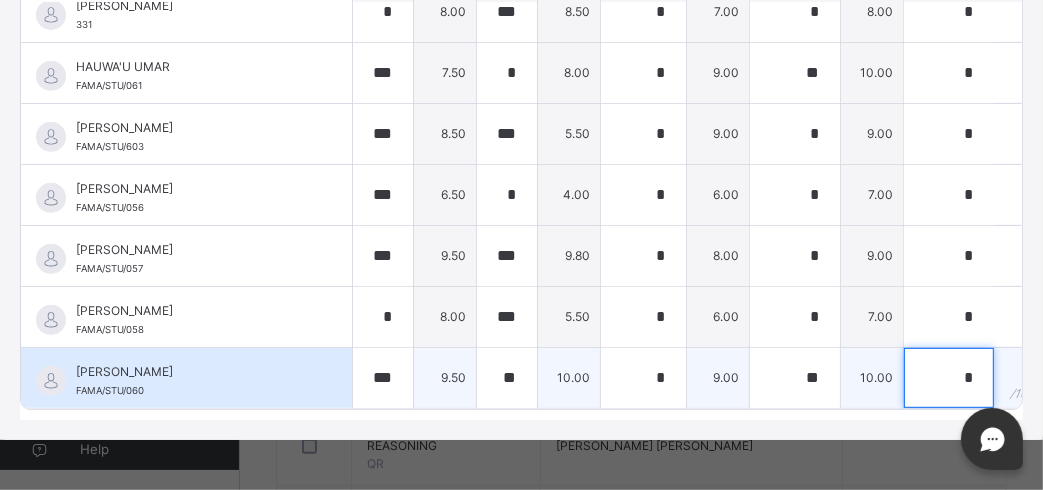 type on "*" 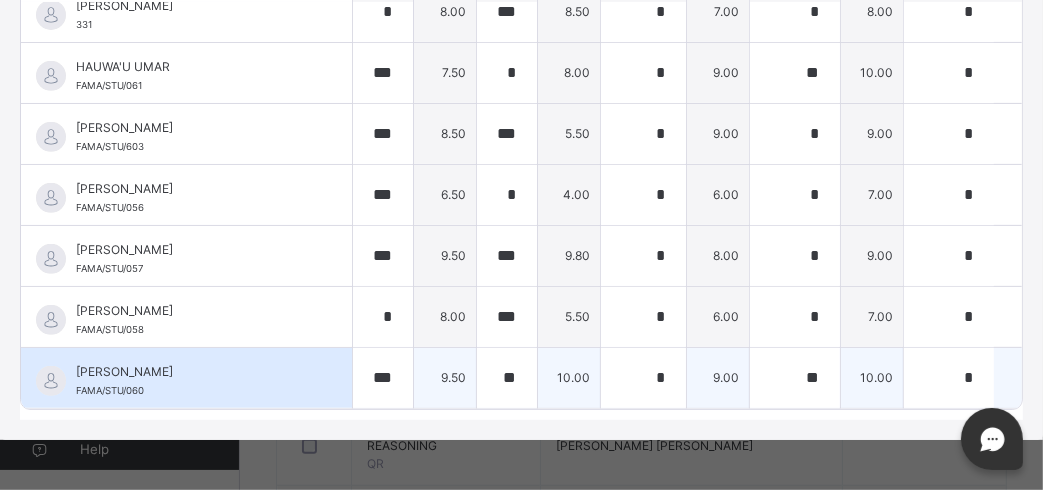 scroll, scrollTop: 520, scrollLeft: 352, axis: both 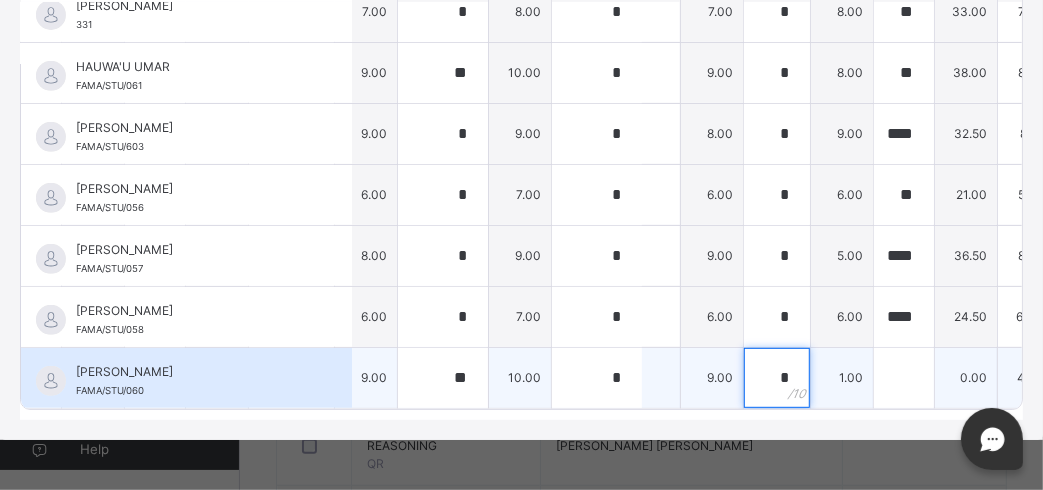 type on "**" 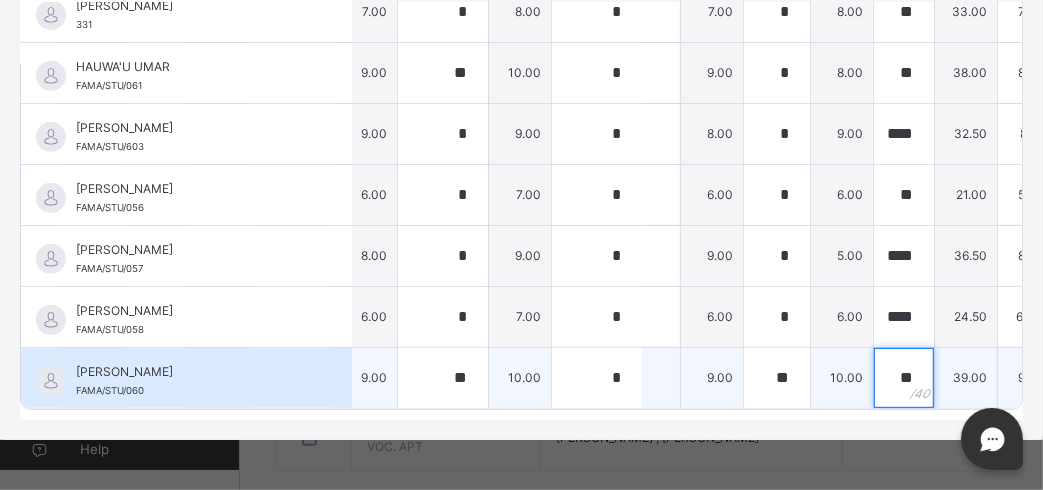 scroll, scrollTop: 1085, scrollLeft: 0, axis: vertical 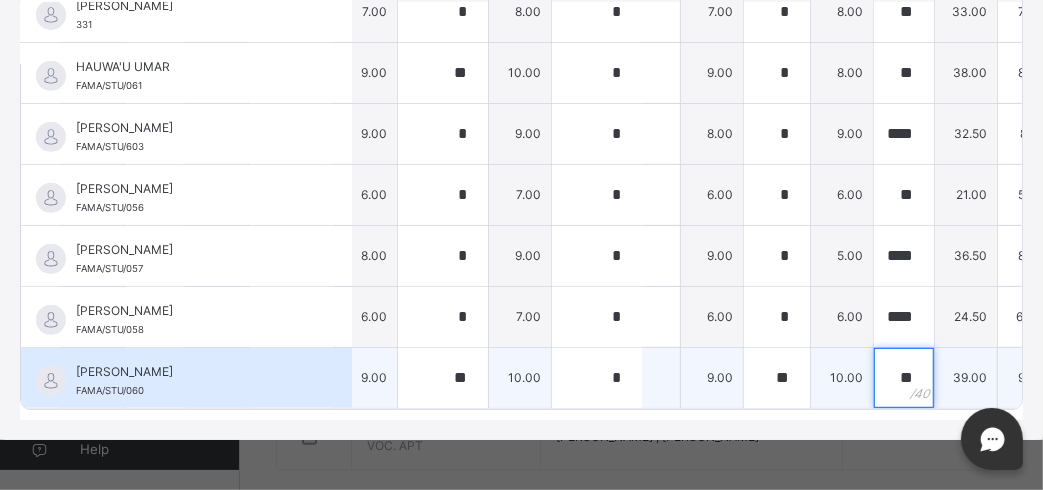 type on "**" 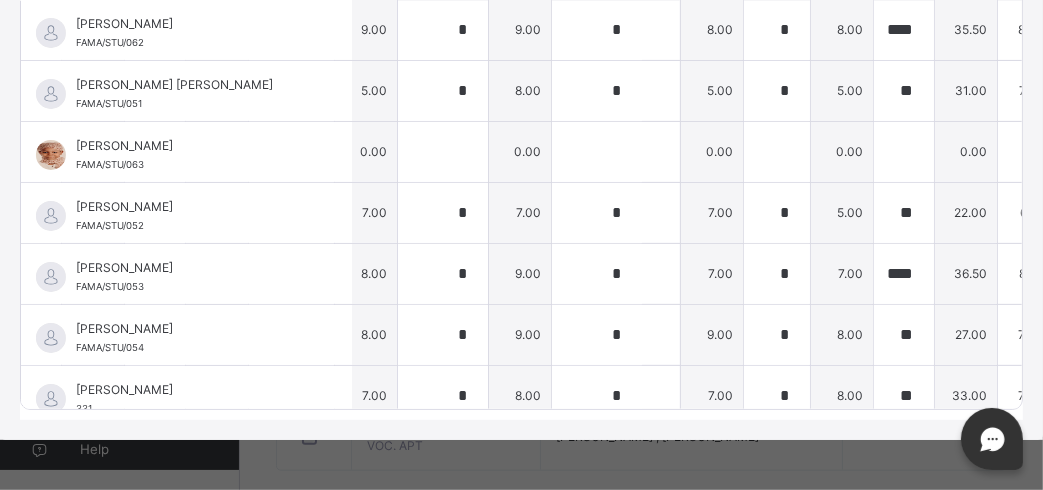scroll, scrollTop: 0, scrollLeft: 352, axis: horizontal 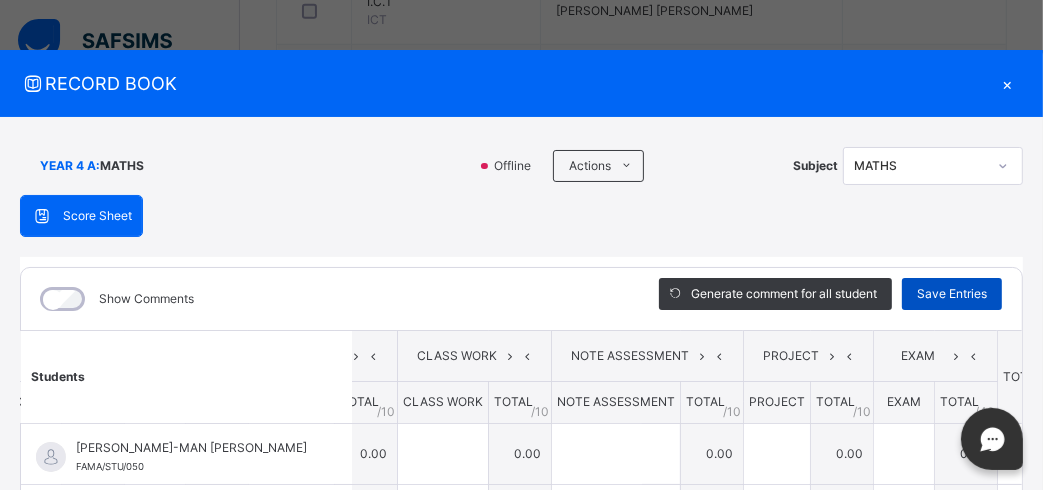 click on "Save Entries" at bounding box center [952, 294] 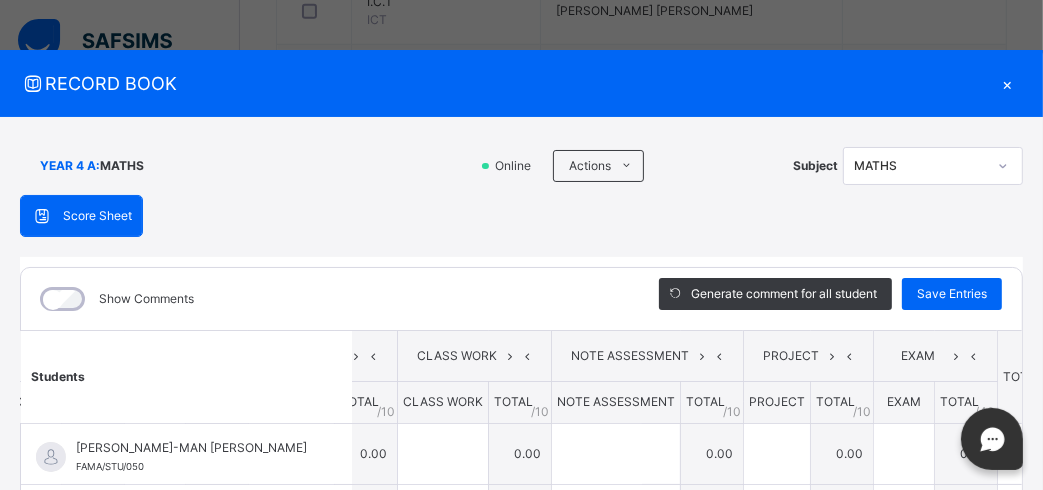 click on "YEAR 4   A :   MATHS" at bounding box center (243, 166) 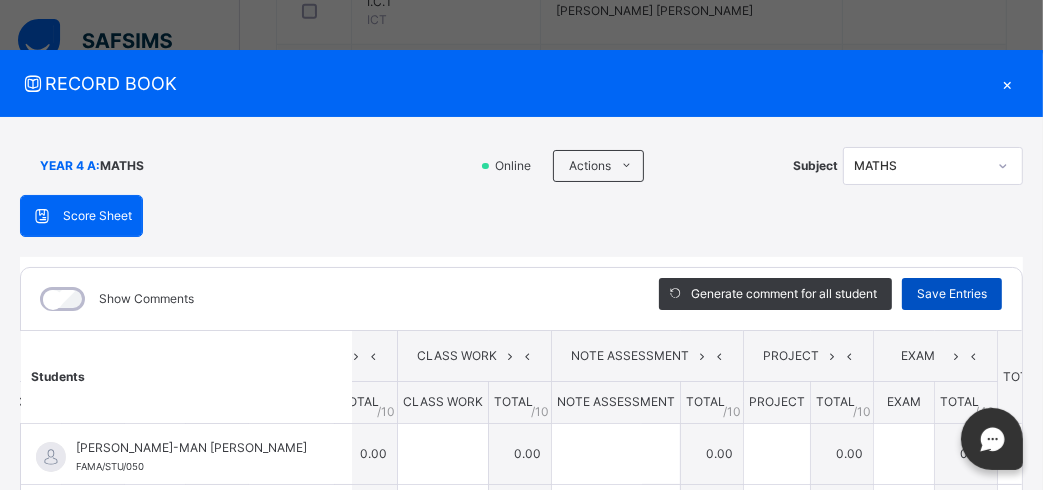 click on "Save Entries" at bounding box center (952, 294) 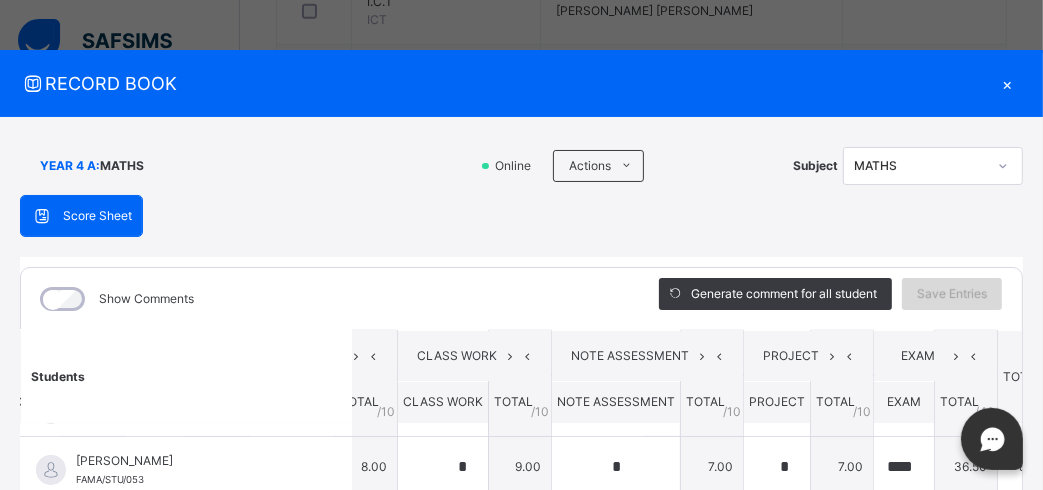 scroll, scrollTop: 383, scrollLeft: 352, axis: both 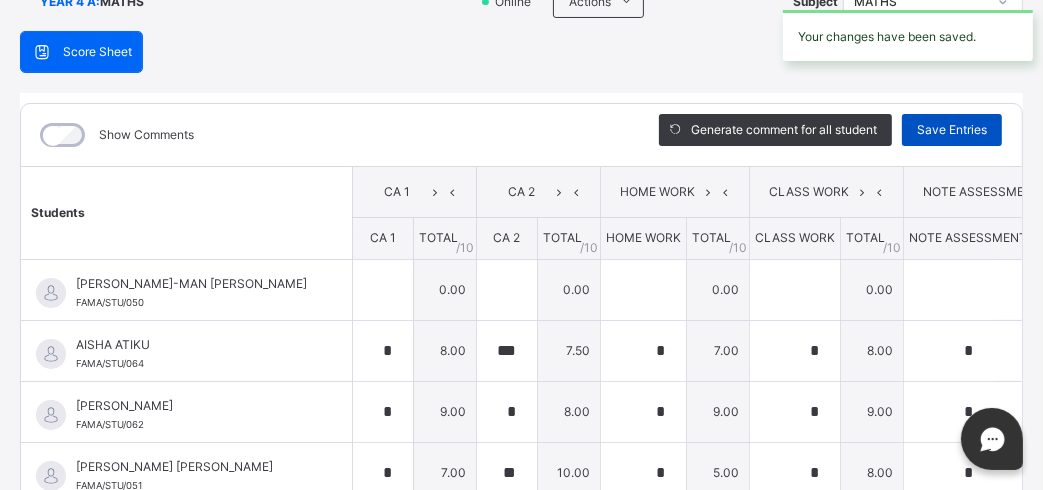 type on "*" 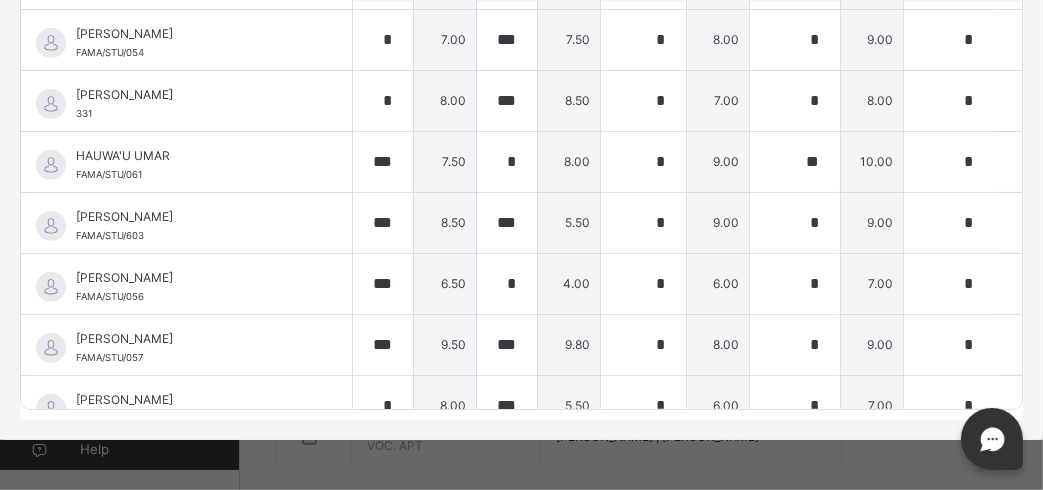 scroll, scrollTop: 520, scrollLeft: 0, axis: vertical 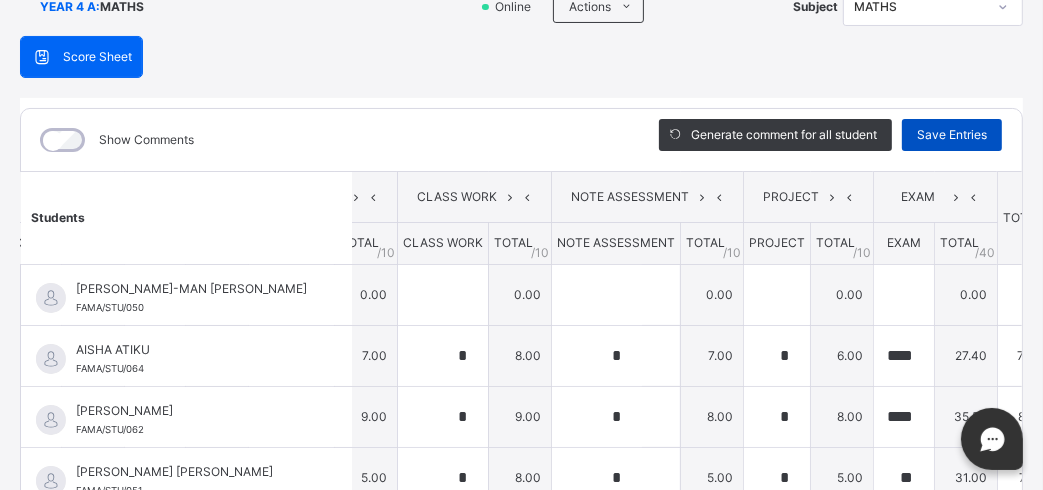 click on "Save Entries" at bounding box center (952, 135) 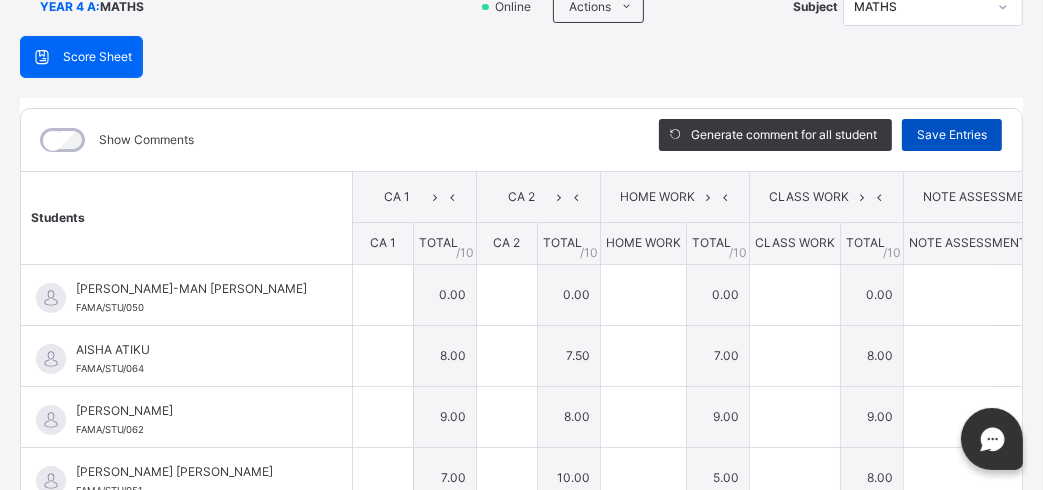 type on "*" 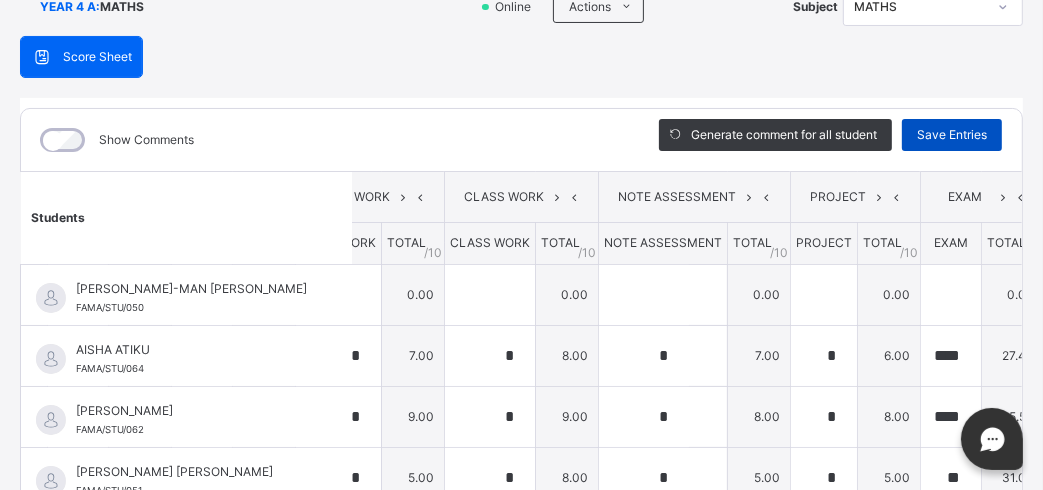 scroll, scrollTop: 0, scrollLeft: 352, axis: horizontal 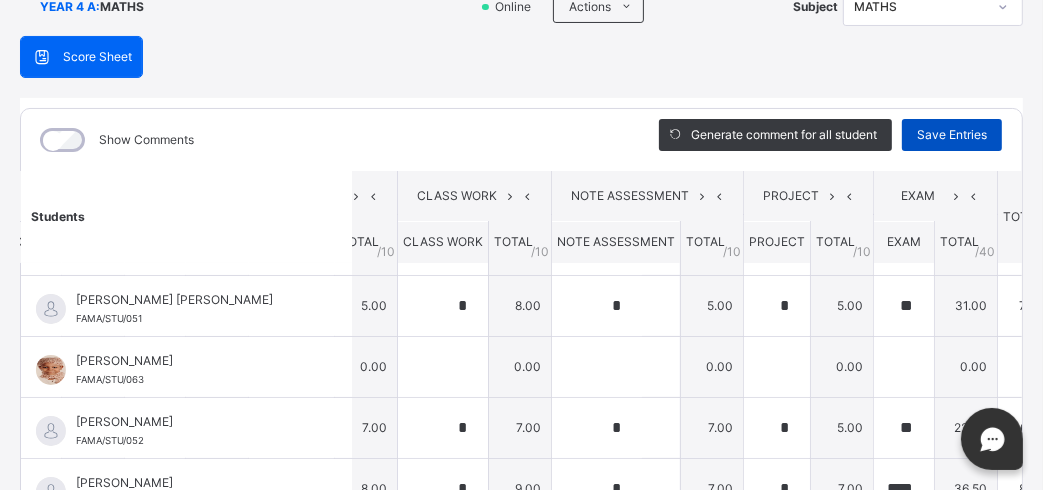 click on "Save Entries" at bounding box center (952, 135) 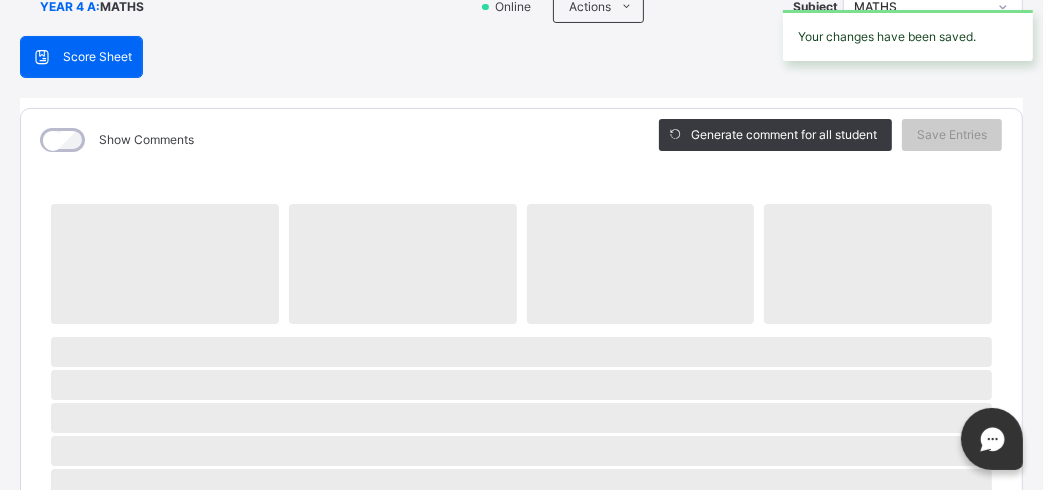 scroll, scrollTop: 159, scrollLeft: 0, axis: vertical 